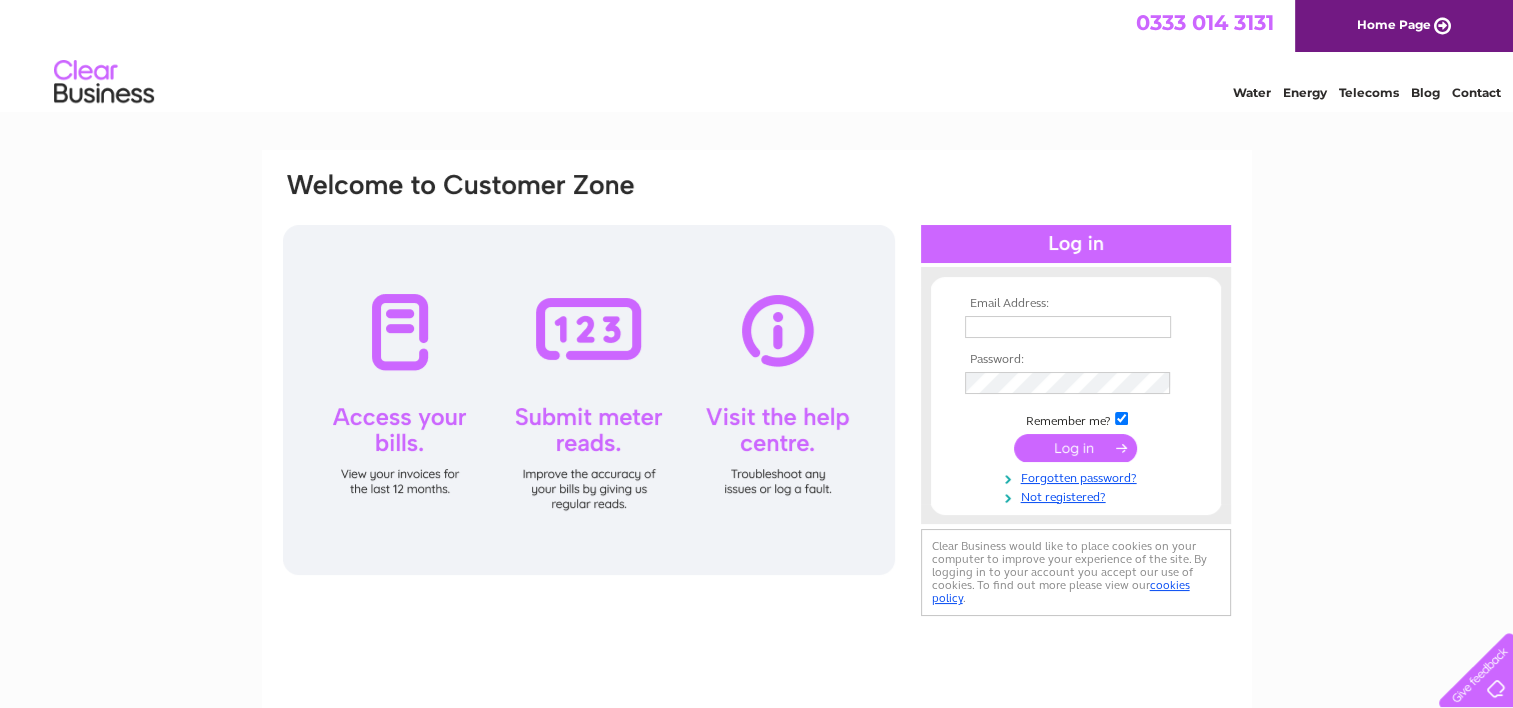 scroll, scrollTop: 0, scrollLeft: 0, axis: both 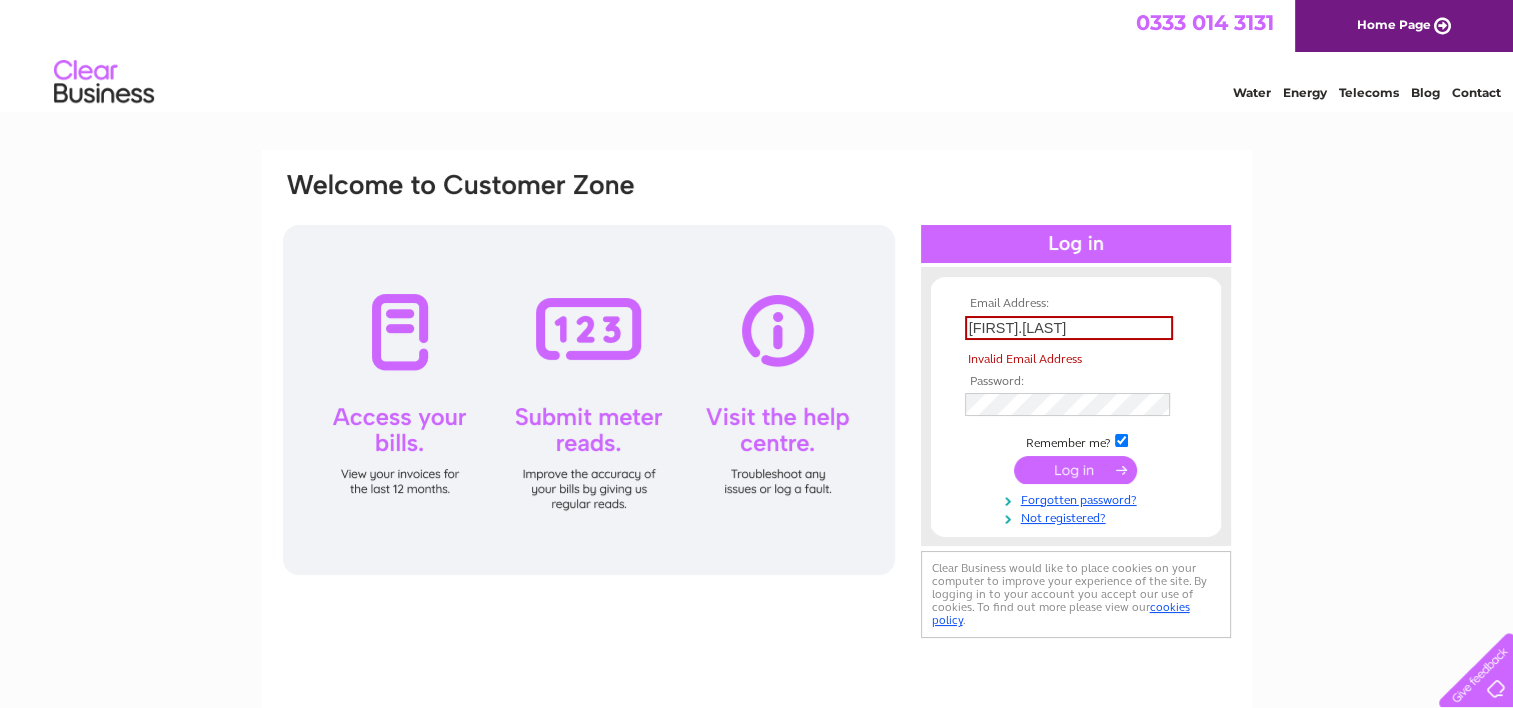 click at bounding box center (1076, 470) 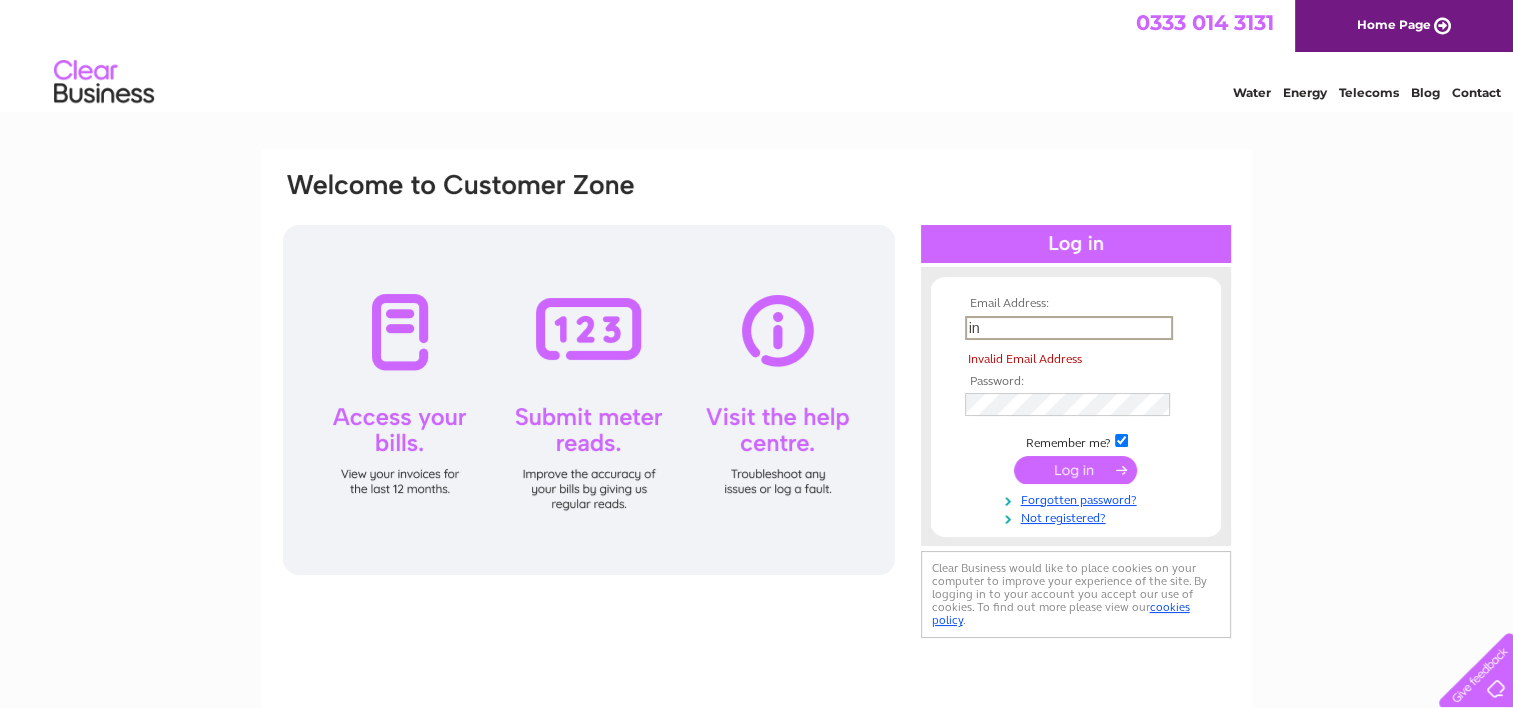 type on "n" 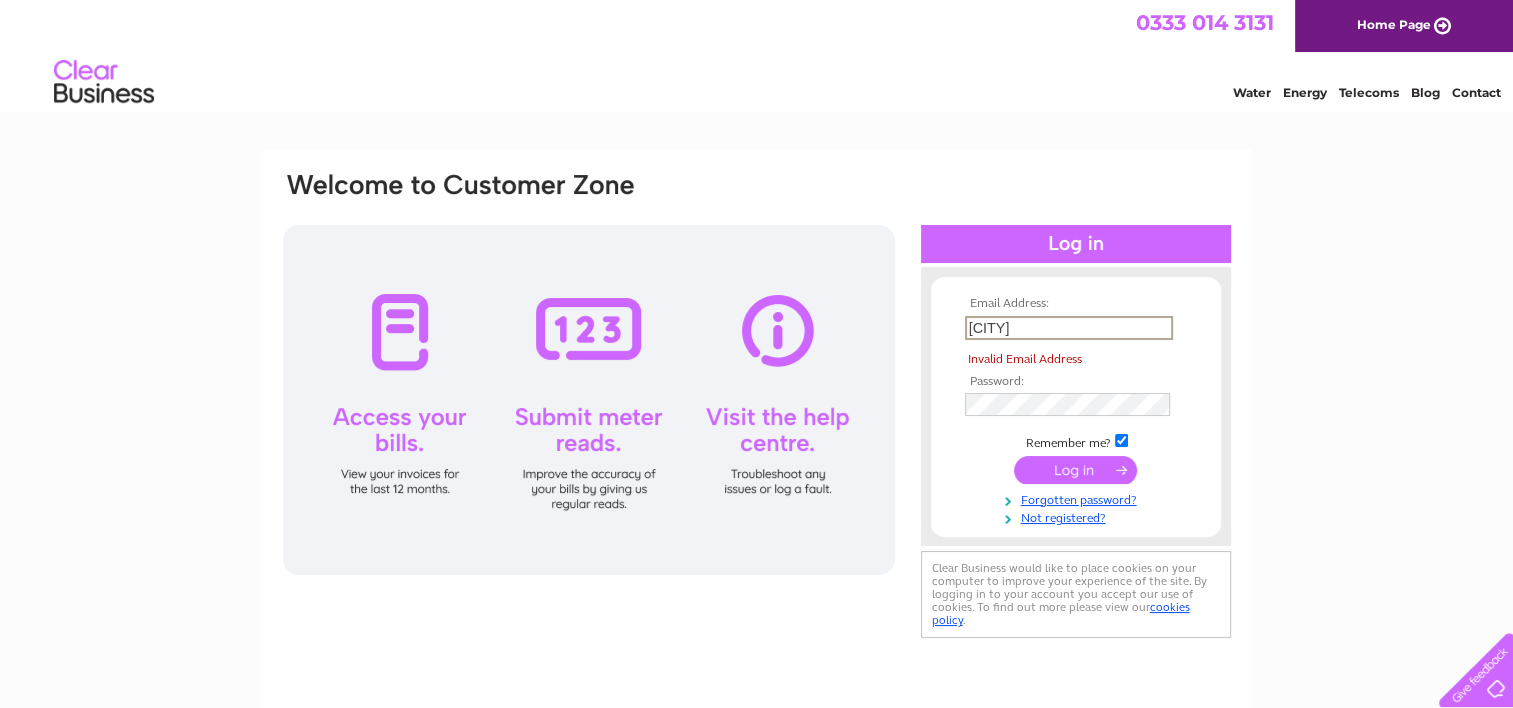 click on "roycentralmiddleton" at bounding box center (1069, 328) 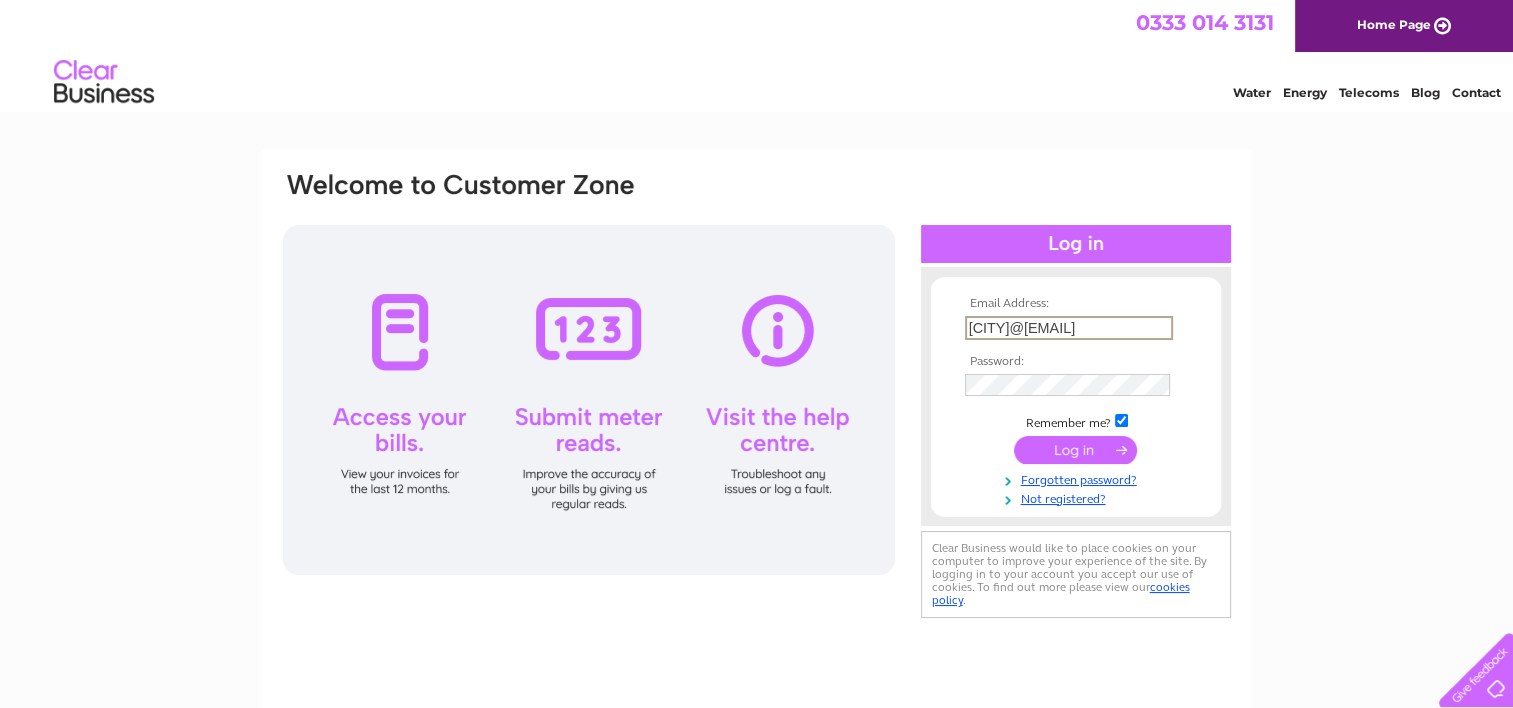 click at bounding box center [1075, 450] 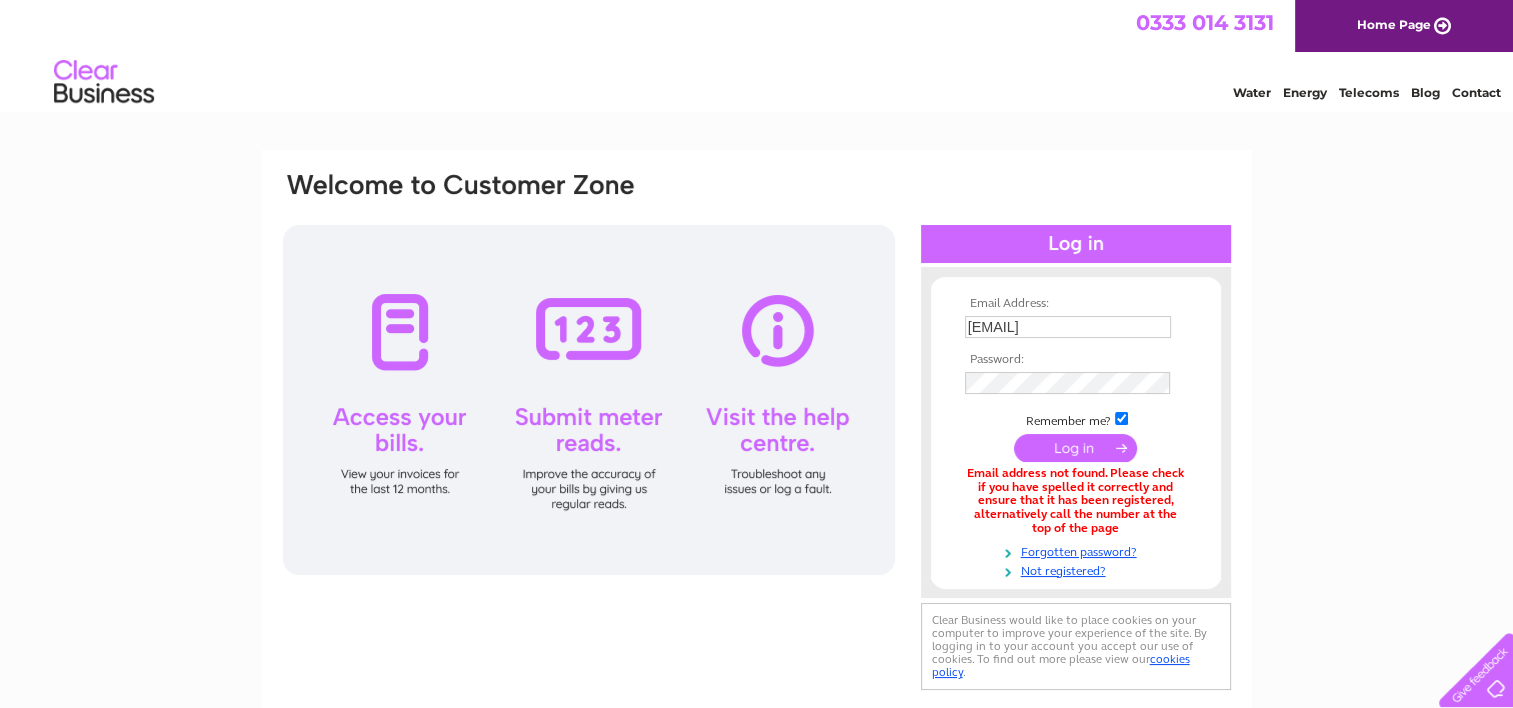 scroll, scrollTop: 0, scrollLeft: 0, axis: both 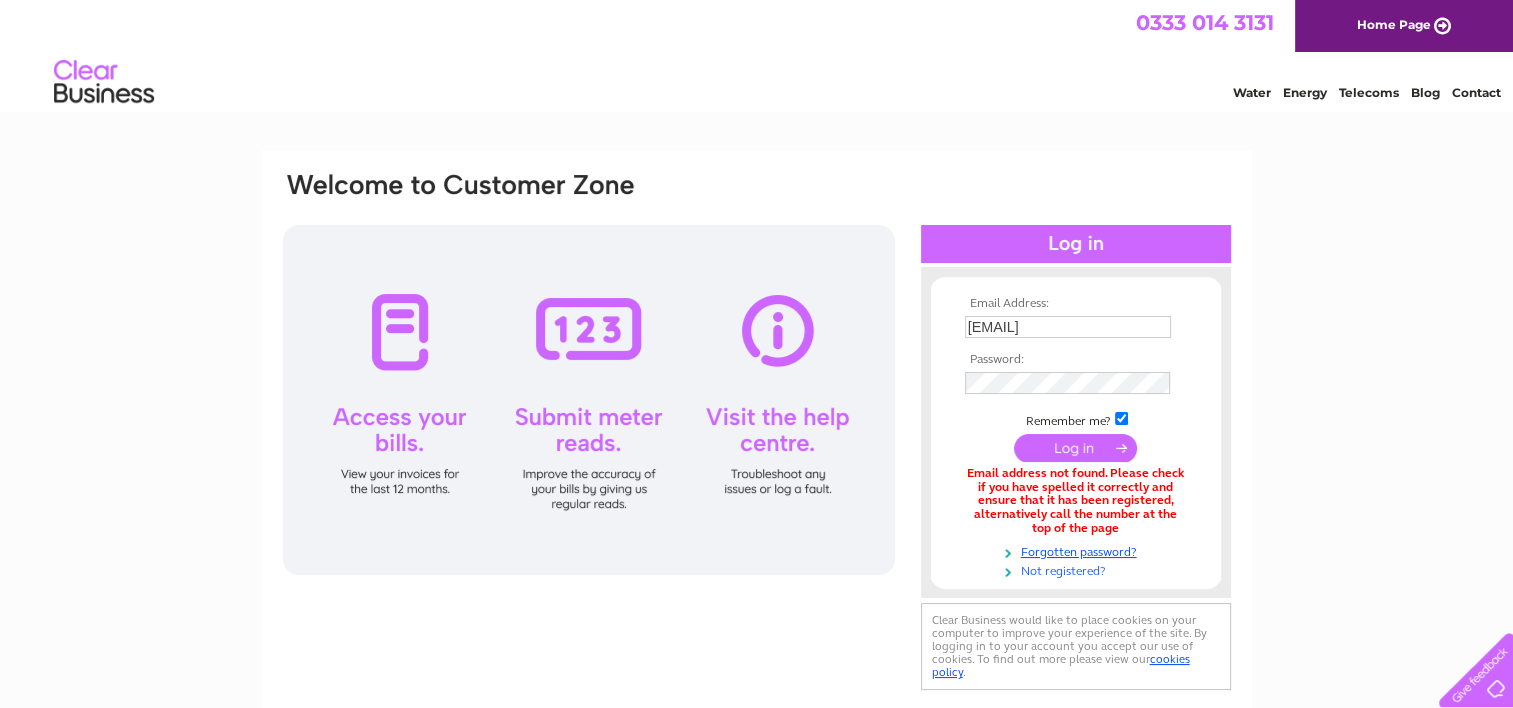 click on "Not registered?" at bounding box center [1078, 569] 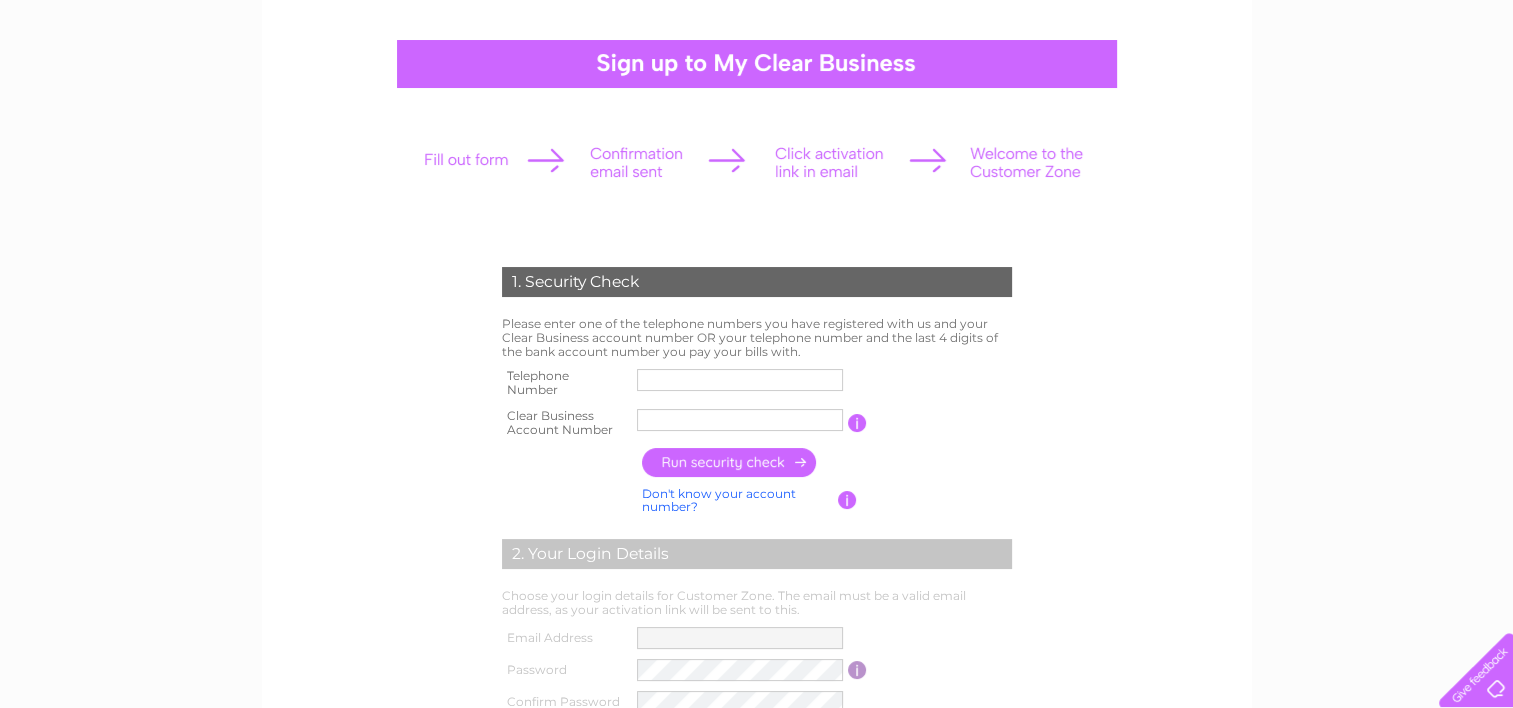 scroll, scrollTop: 200, scrollLeft: 0, axis: vertical 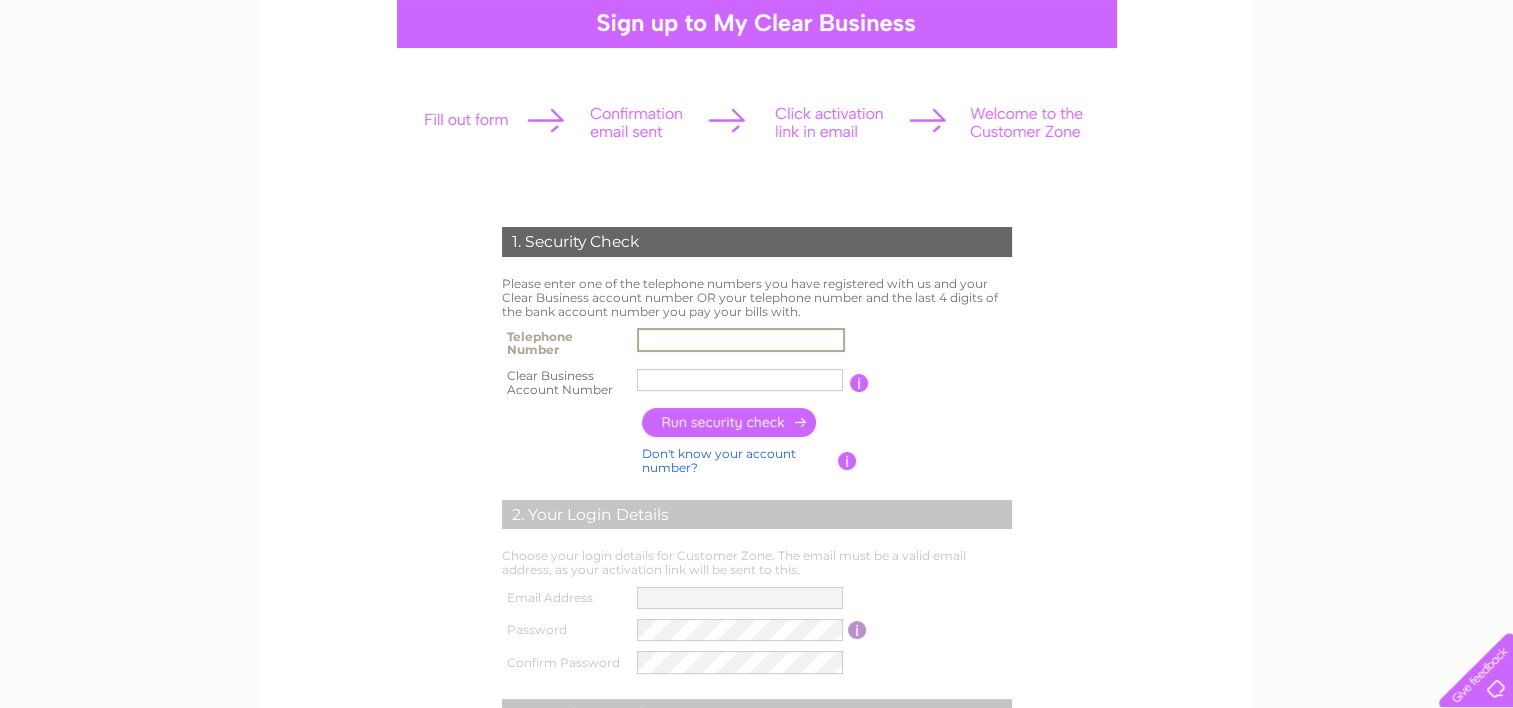 click at bounding box center (741, 340) 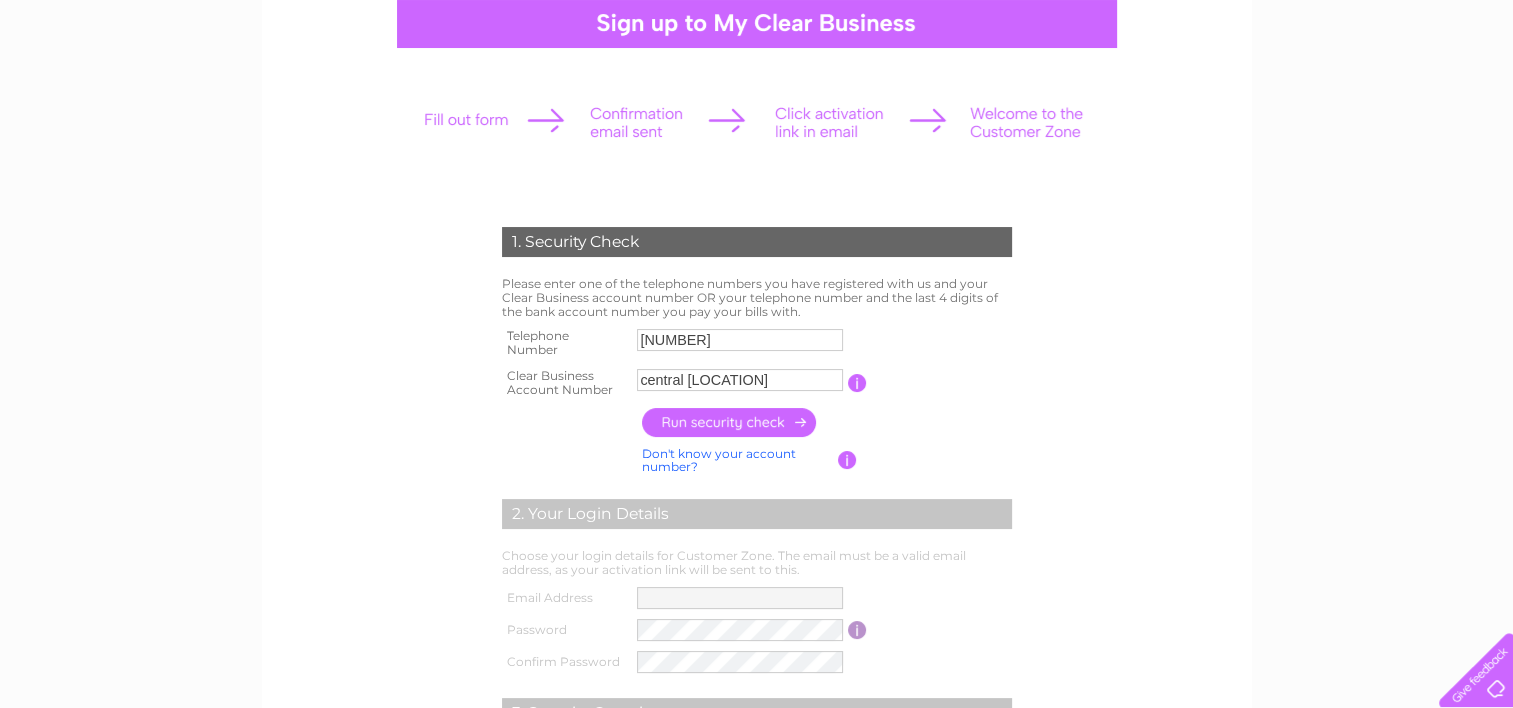 click at bounding box center [730, 422] 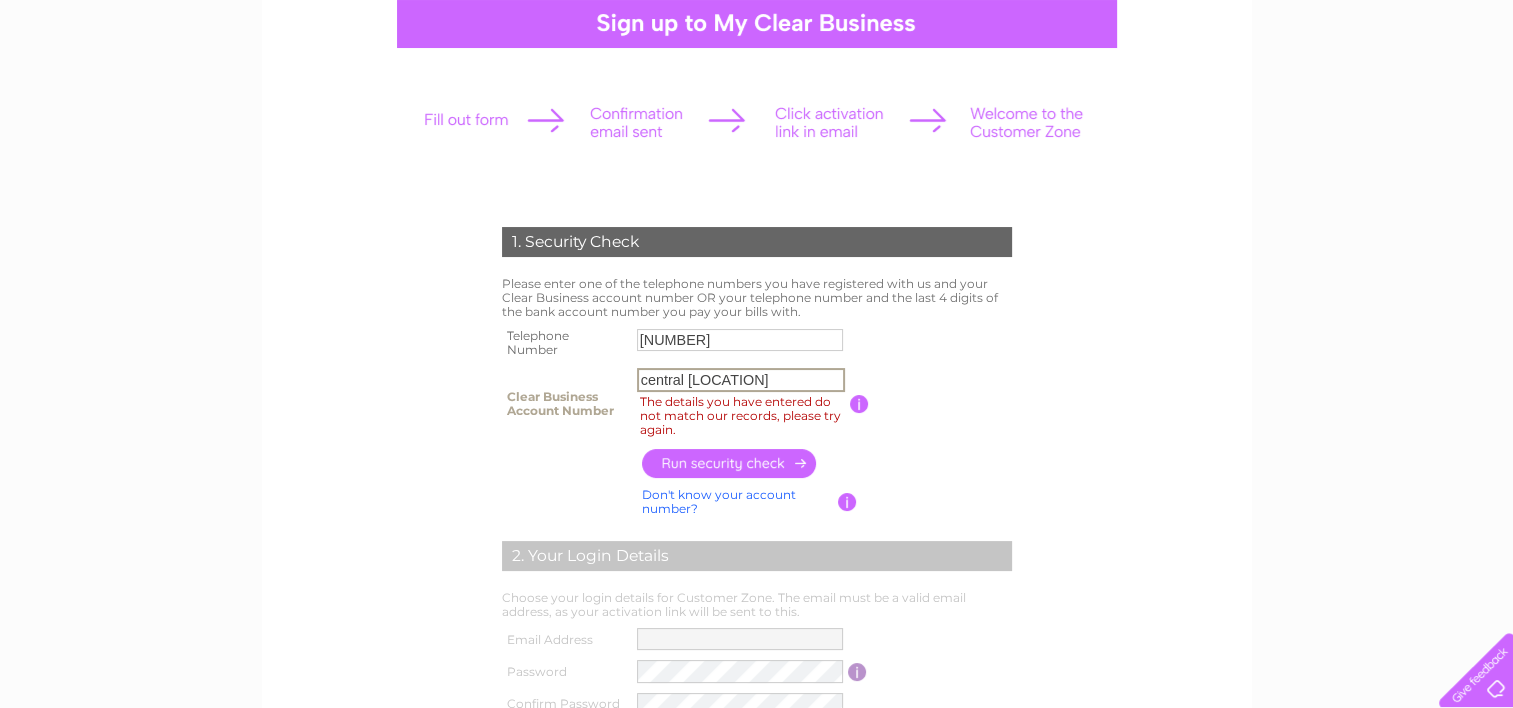 click on "central g" at bounding box center [741, 380] 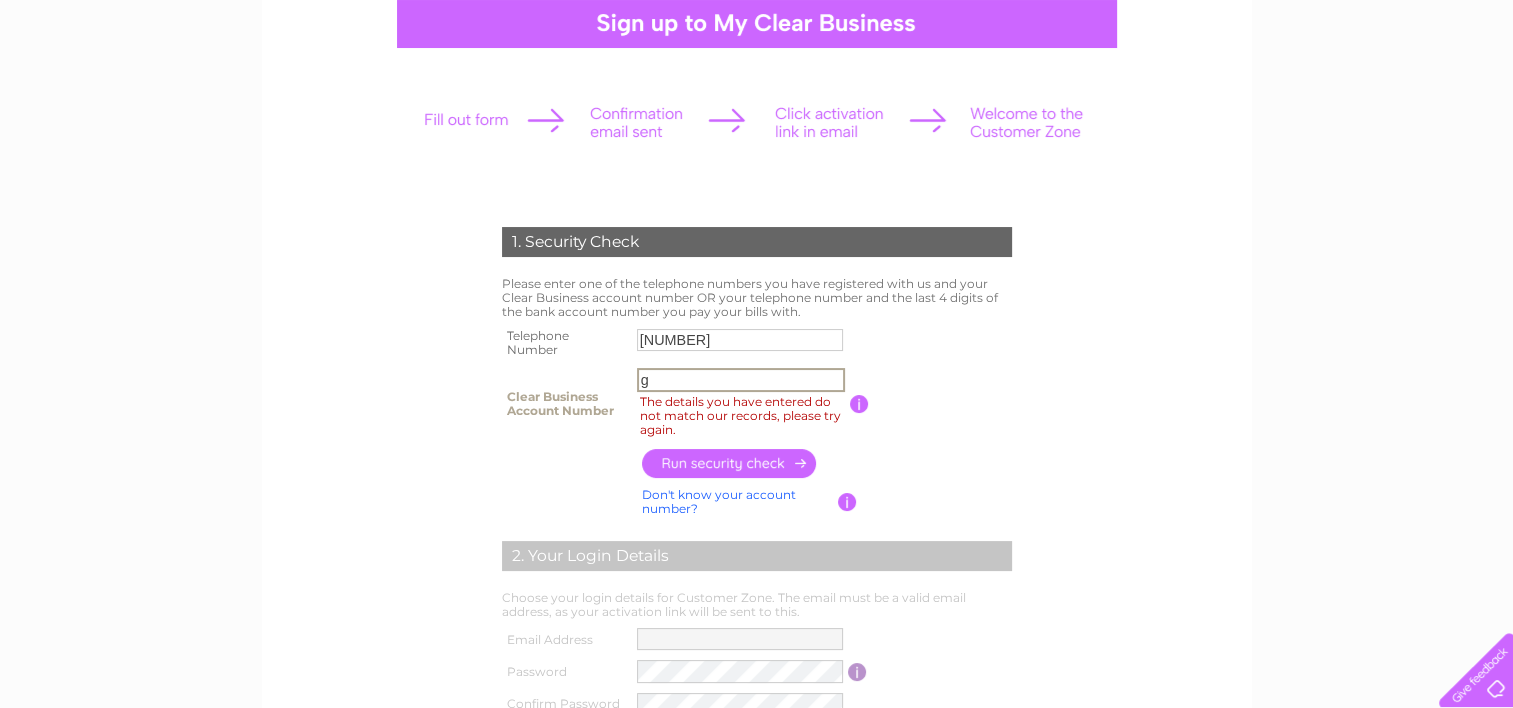 type on "g" 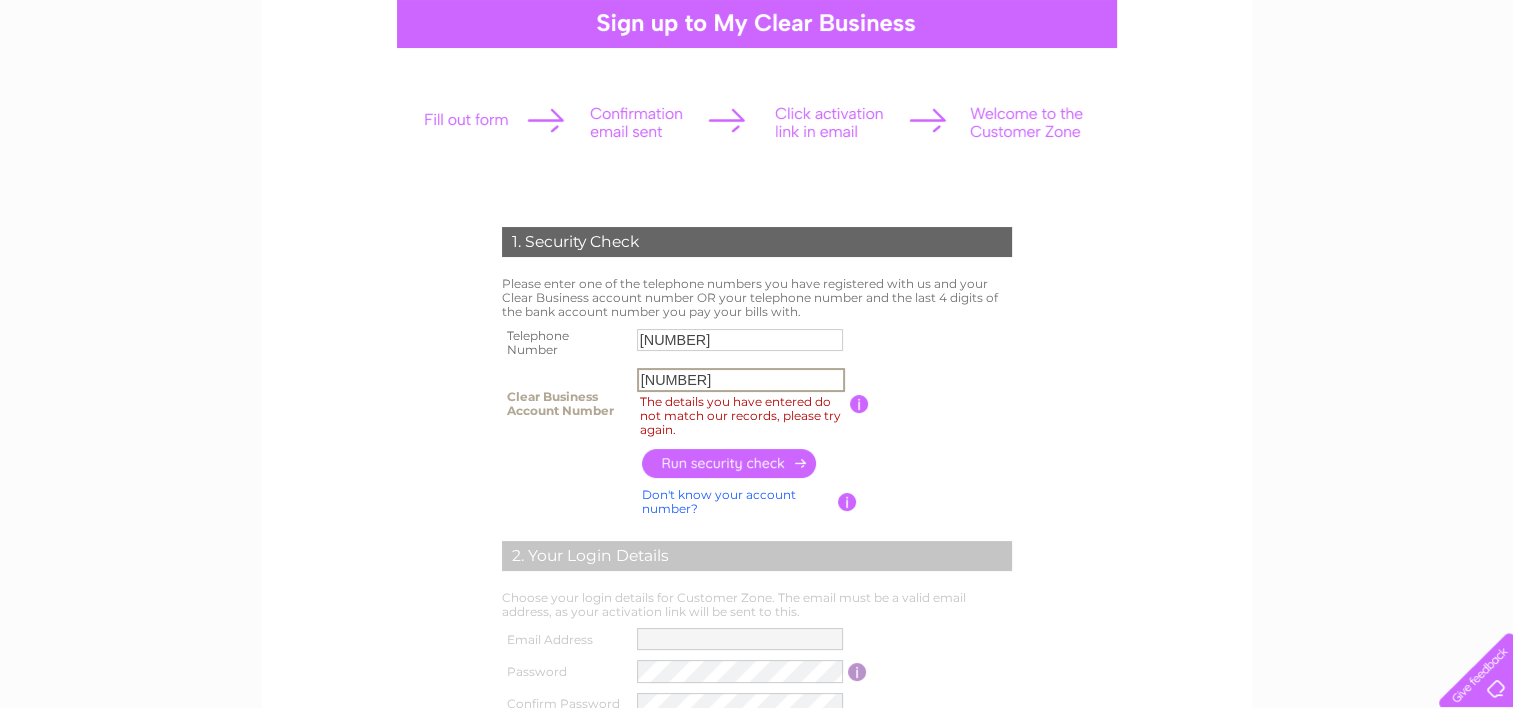 type on "03436702" 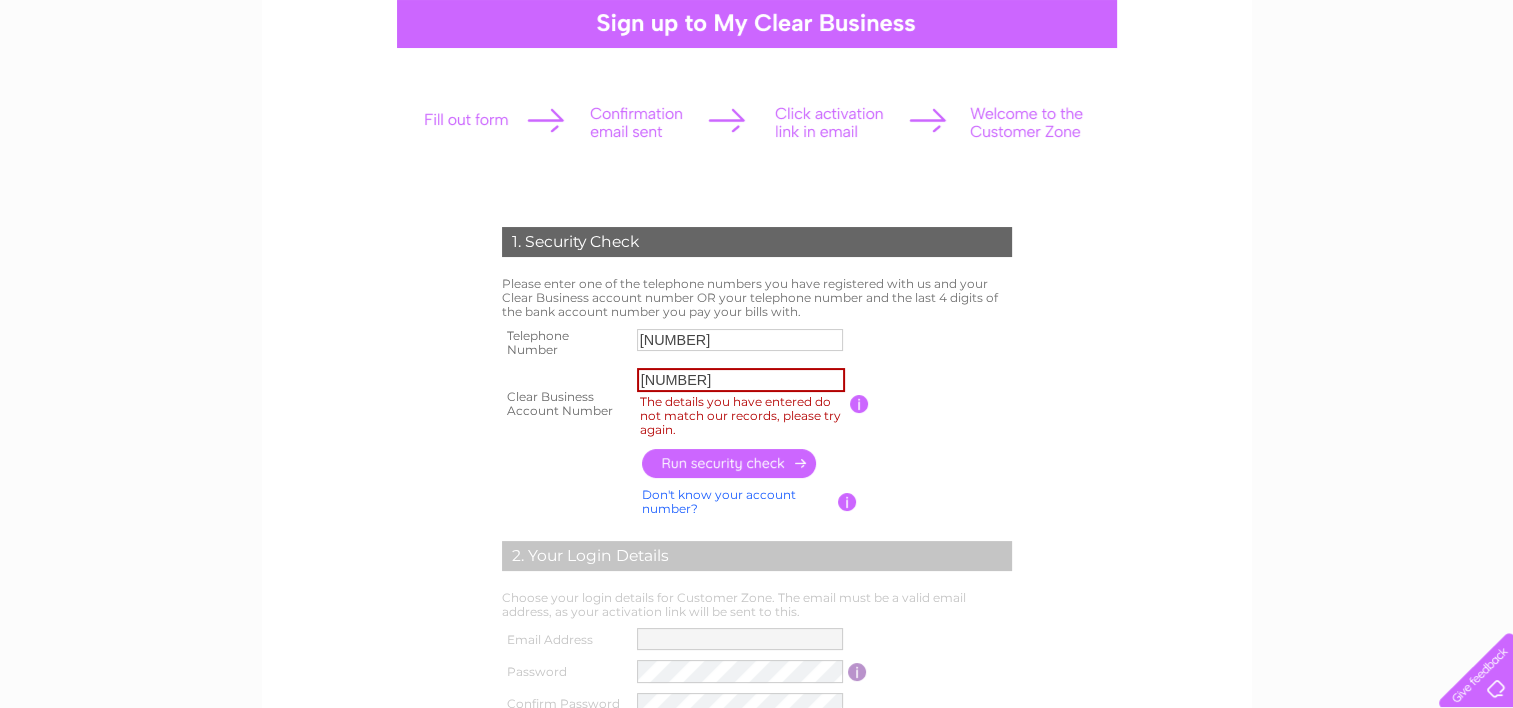 click at bounding box center (730, 463) 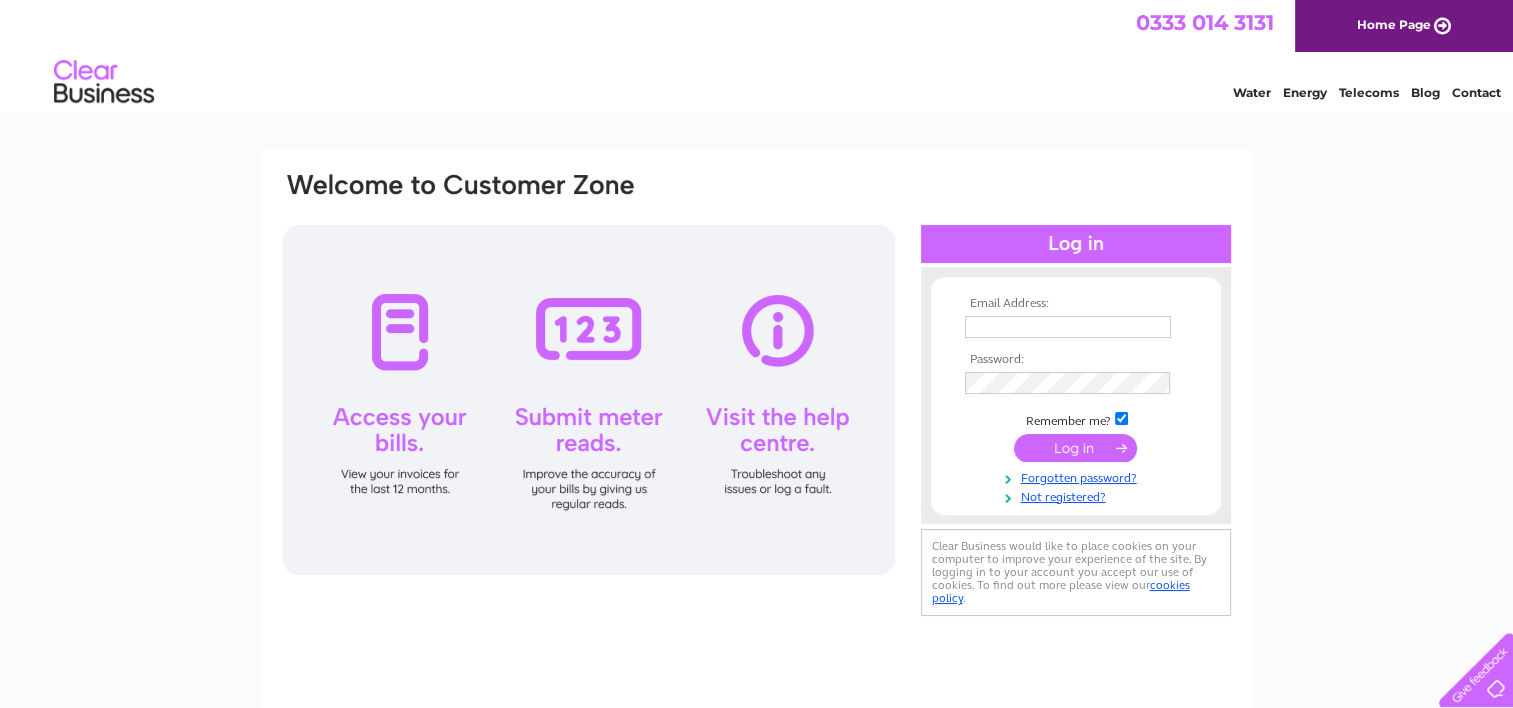 scroll, scrollTop: 0, scrollLeft: 0, axis: both 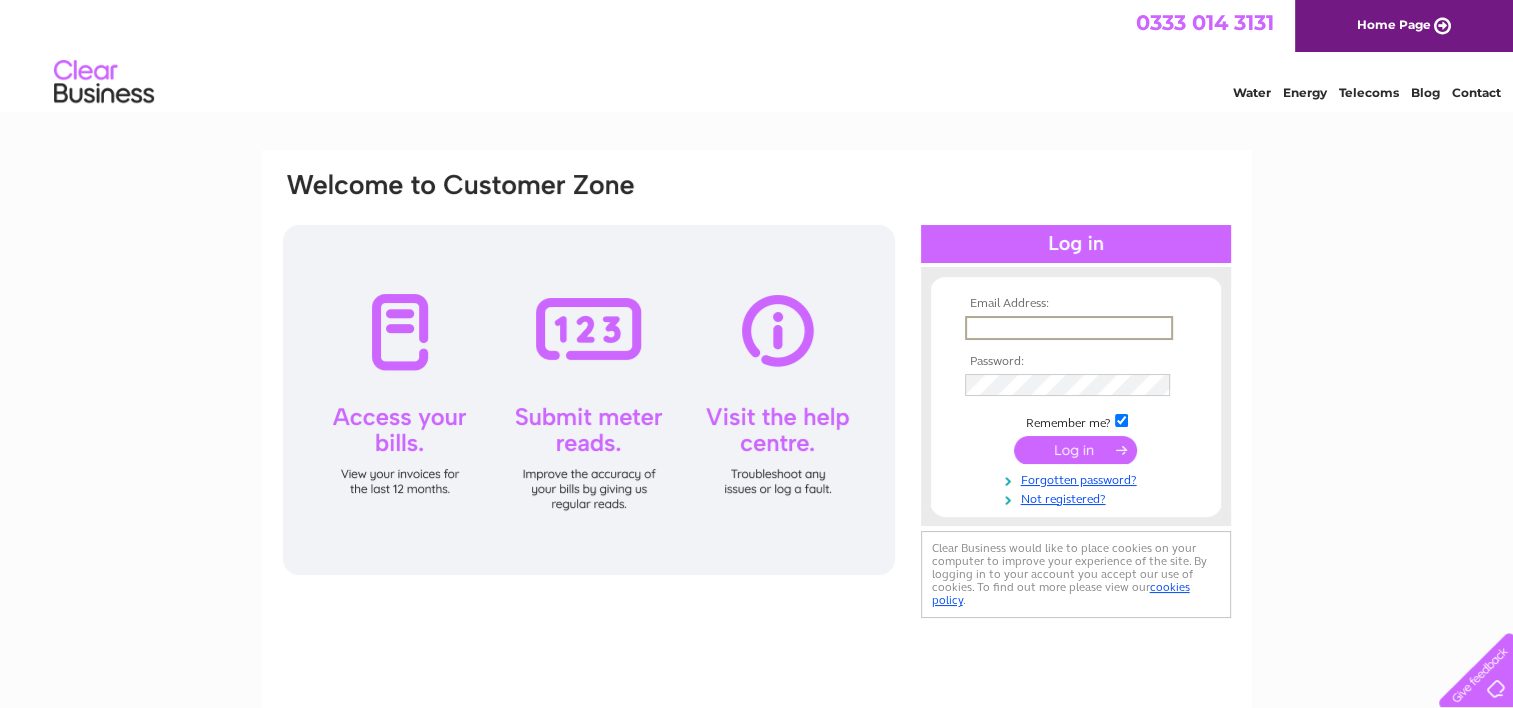 click at bounding box center [1069, 328] 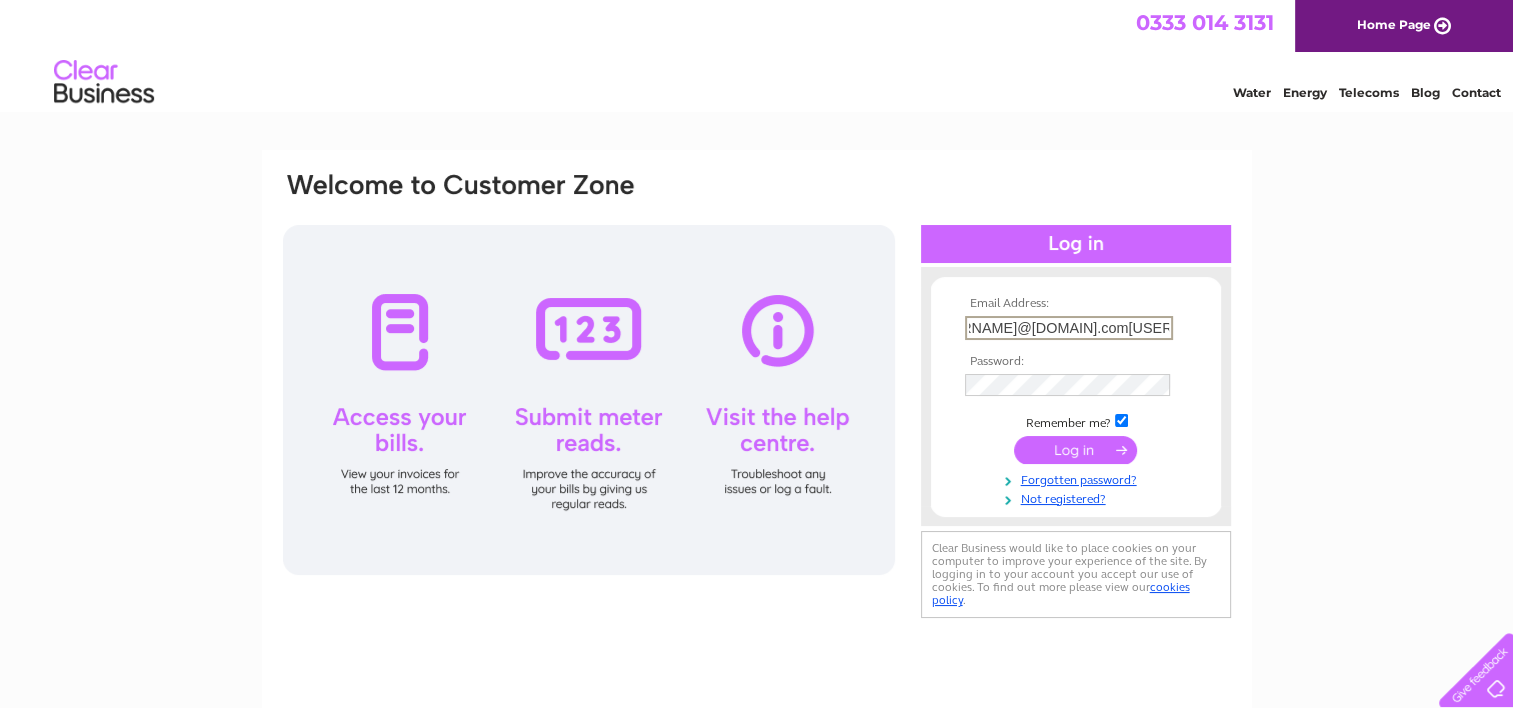 scroll, scrollTop: 0, scrollLeft: 49, axis: horizontal 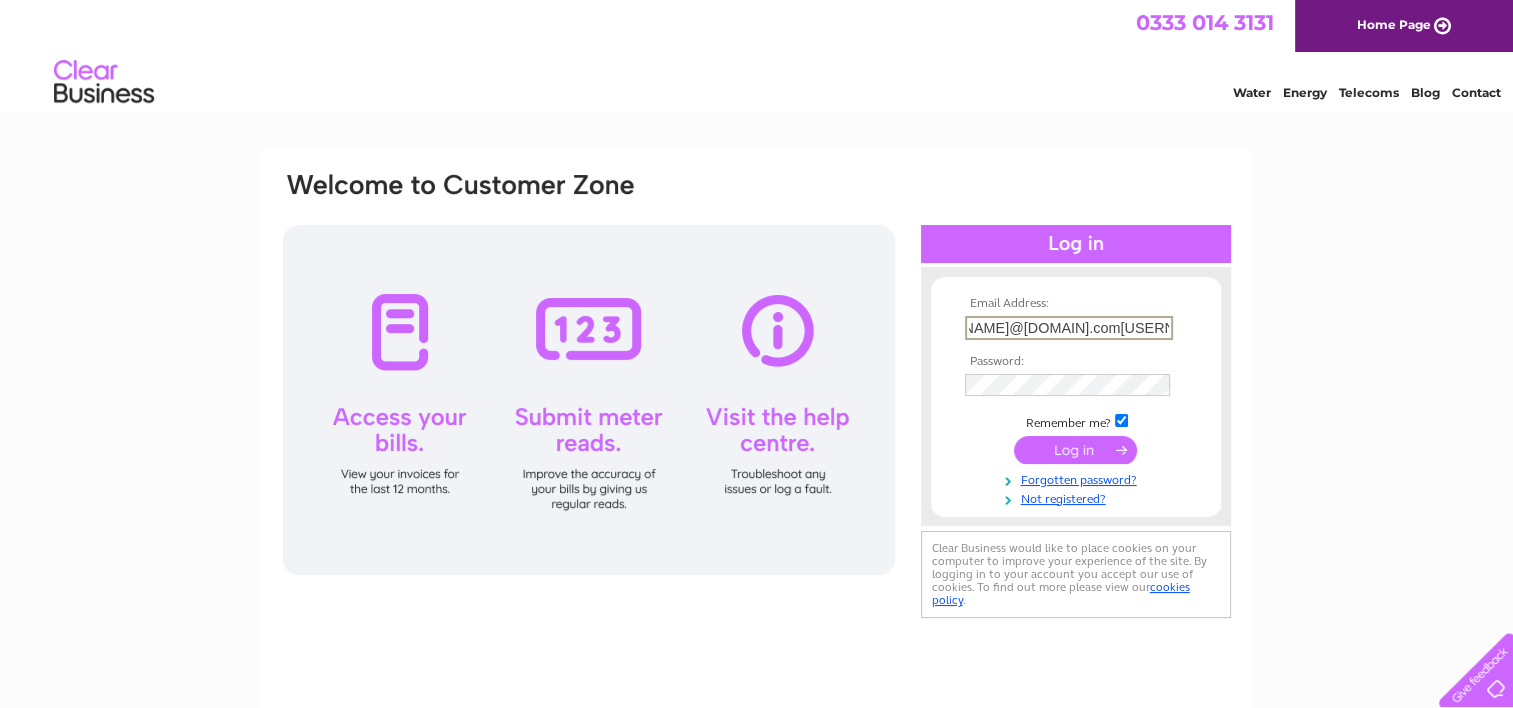 type on "roycentralmiddleton@gmail.comroy123" 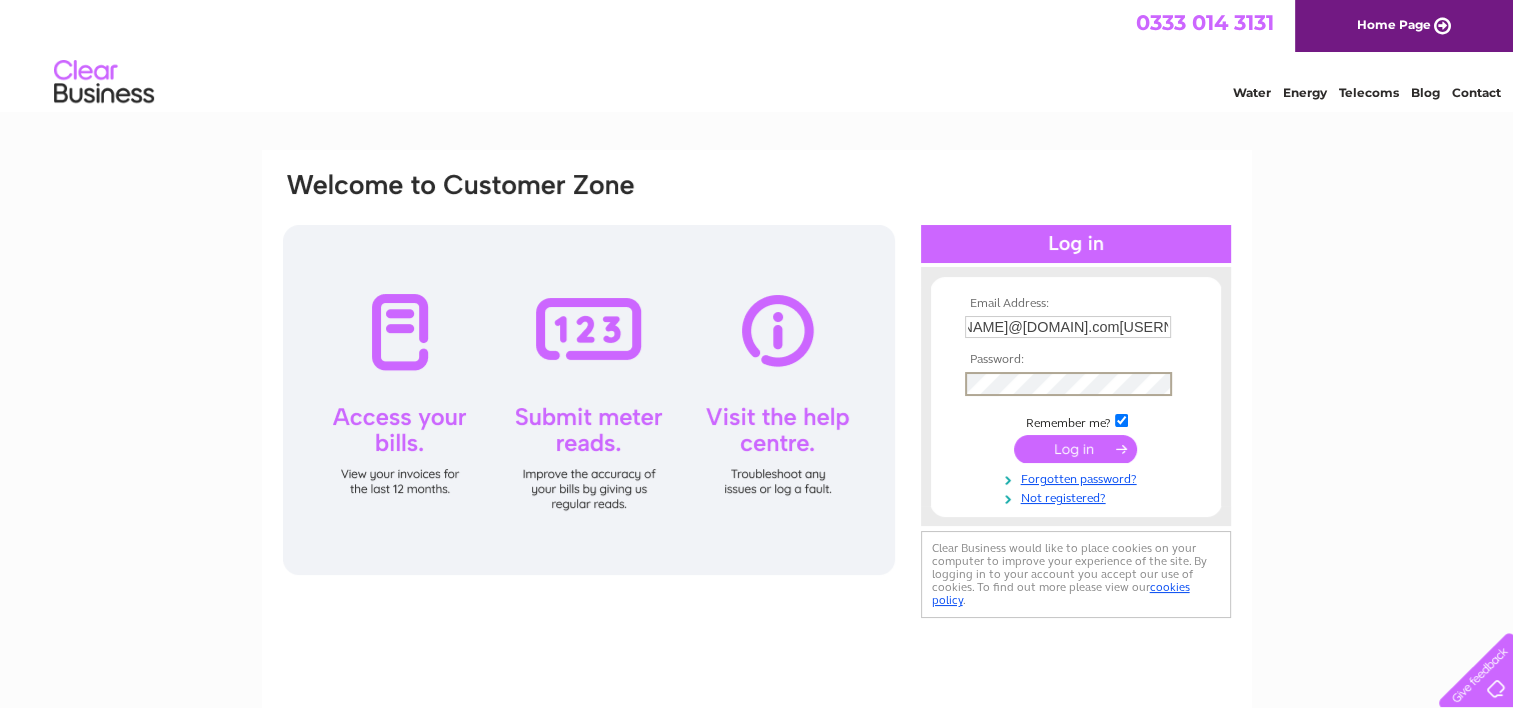 scroll, scrollTop: 0, scrollLeft: 0, axis: both 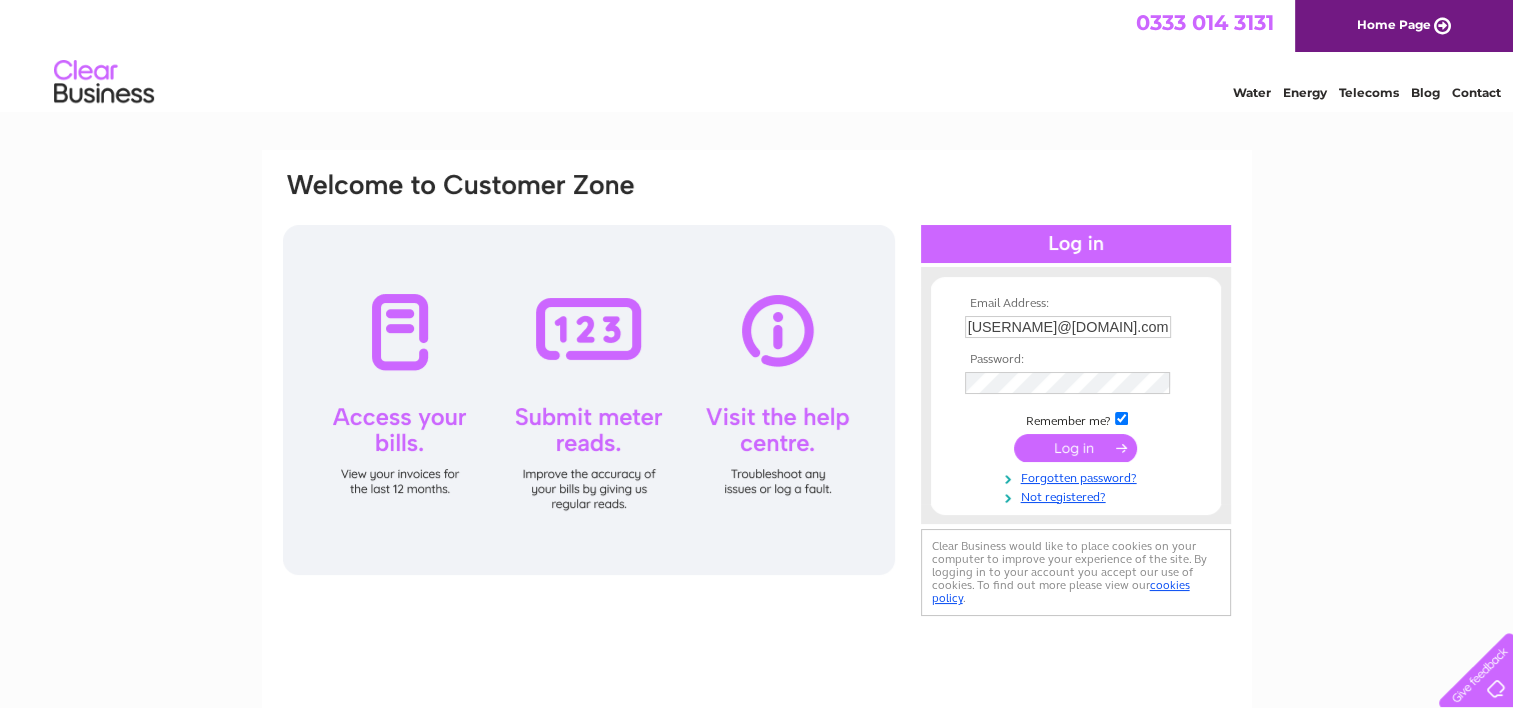 click at bounding box center (1075, 448) 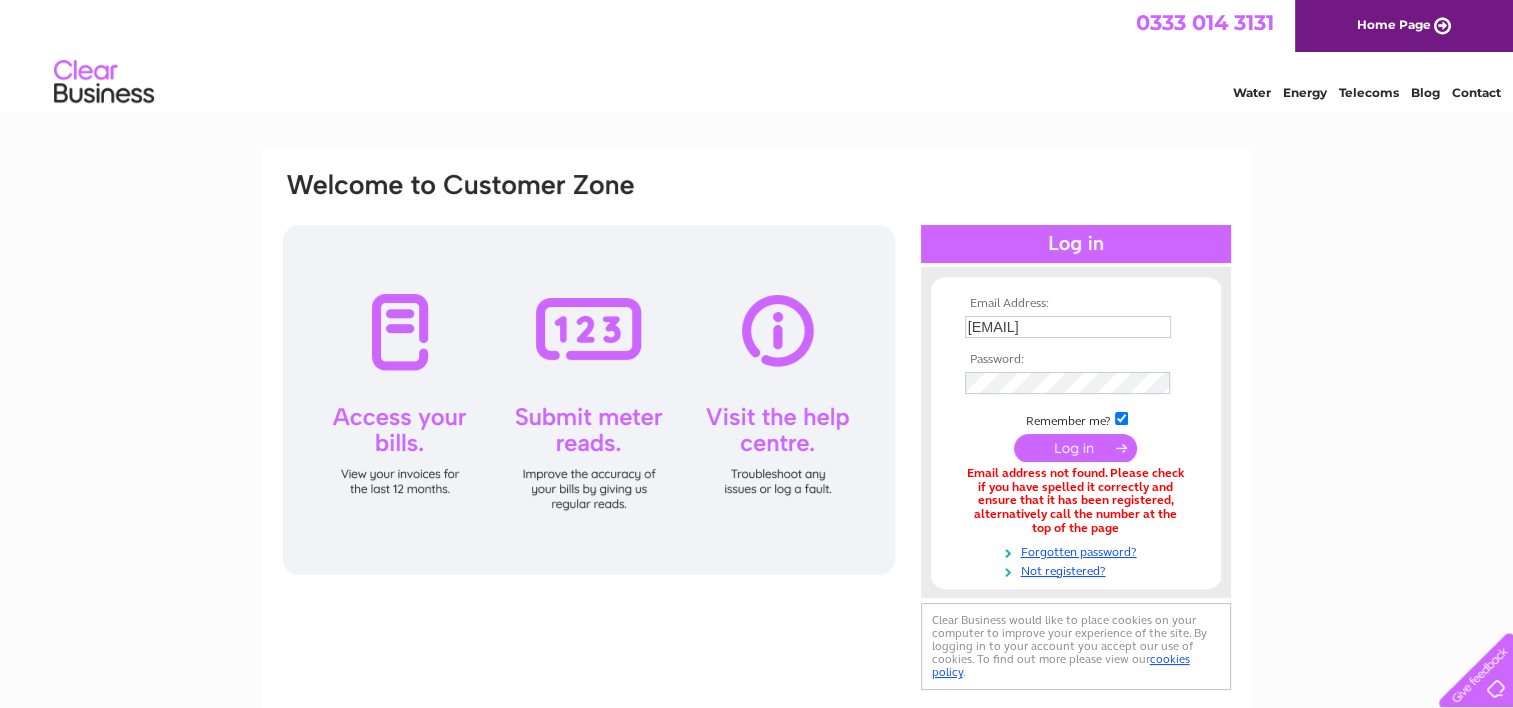 scroll, scrollTop: 0, scrollLeft: 0, axis: both 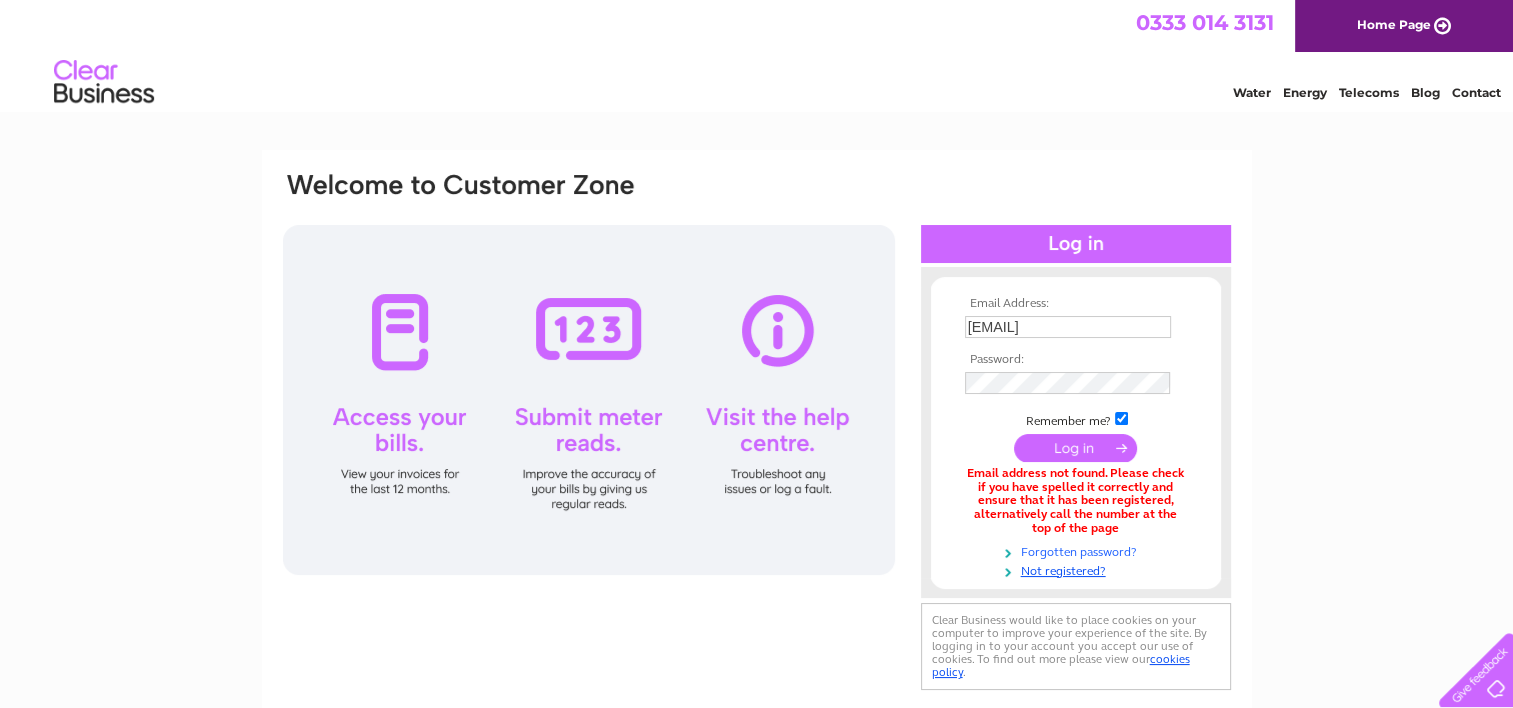 click on "Forgotten password?" at bounding box center (1078, 550) 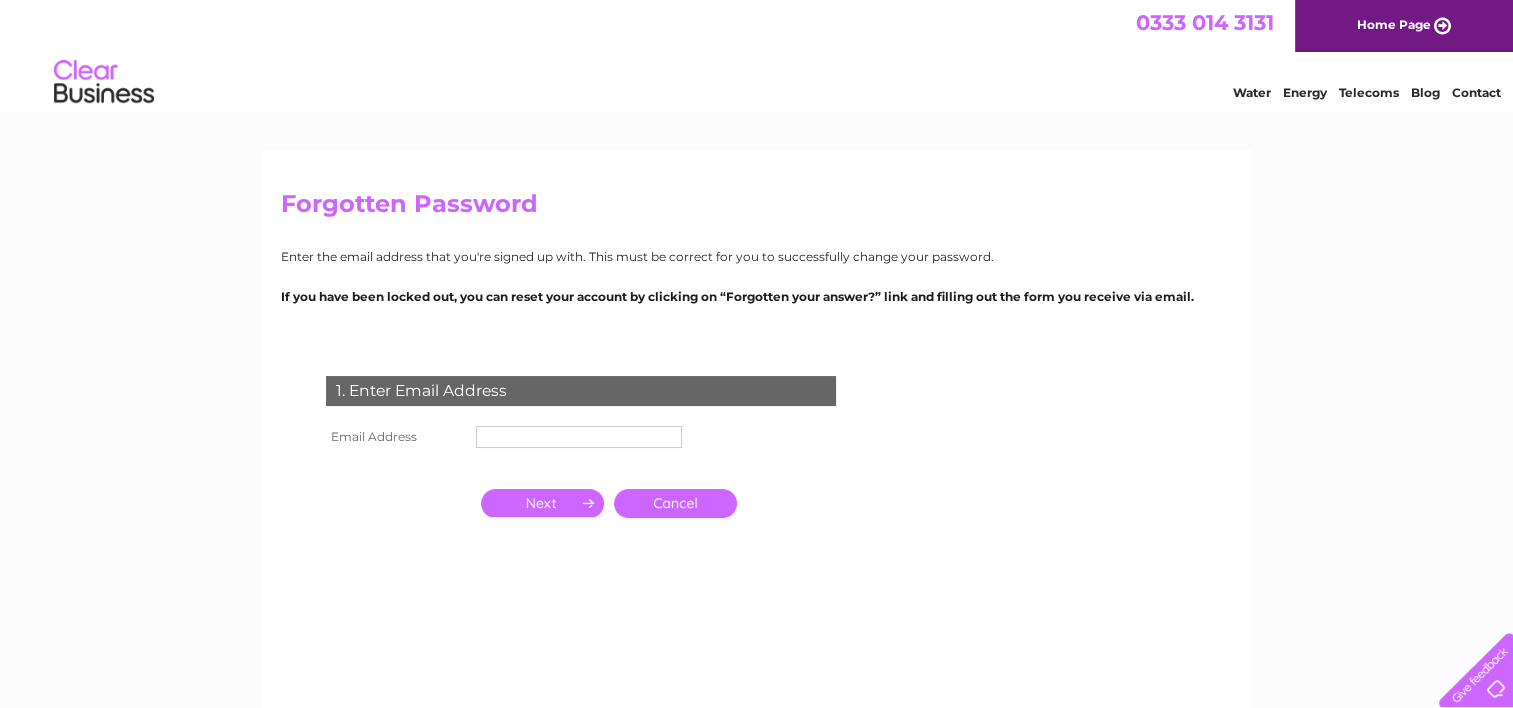 scroll, scrollTop: 0, scrollLeft: 0, axis: both 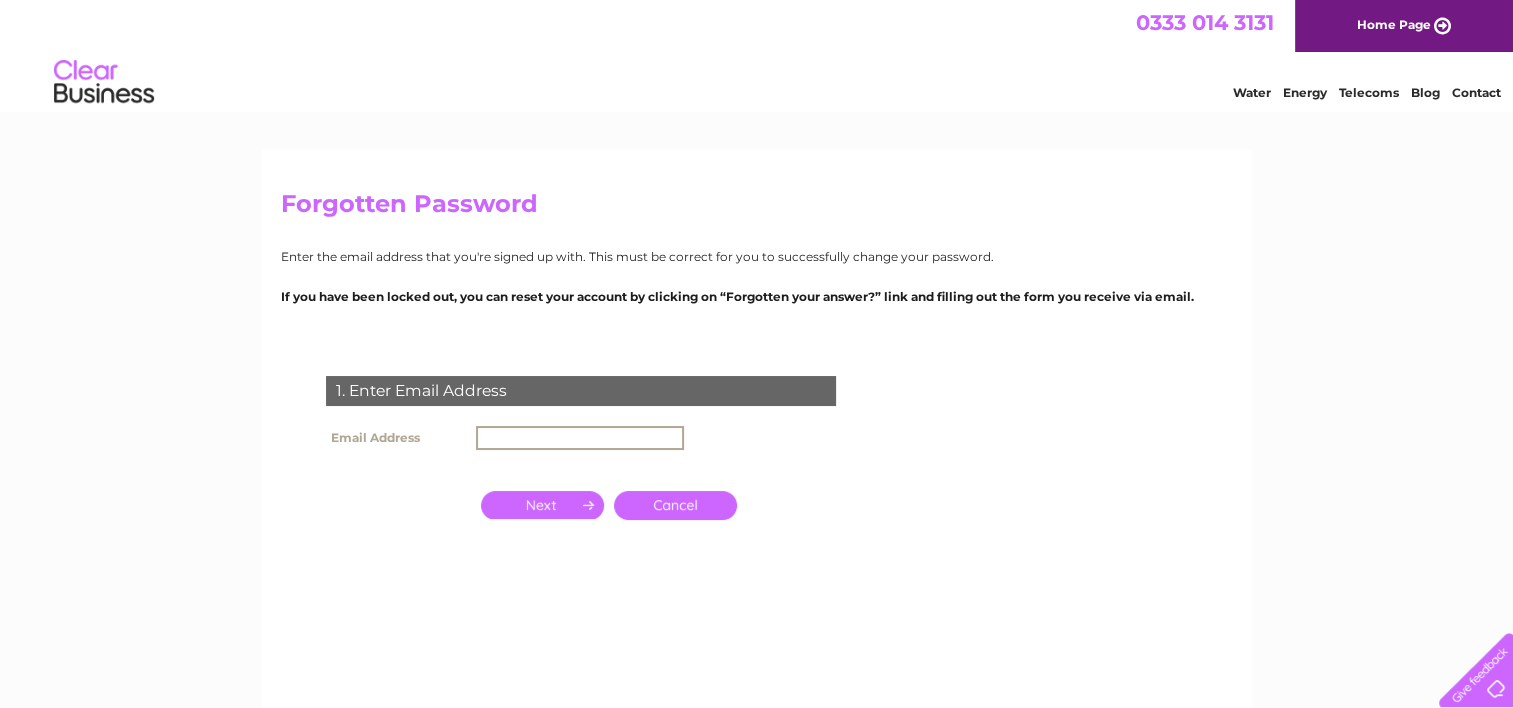click at bounding box center (580, 438) 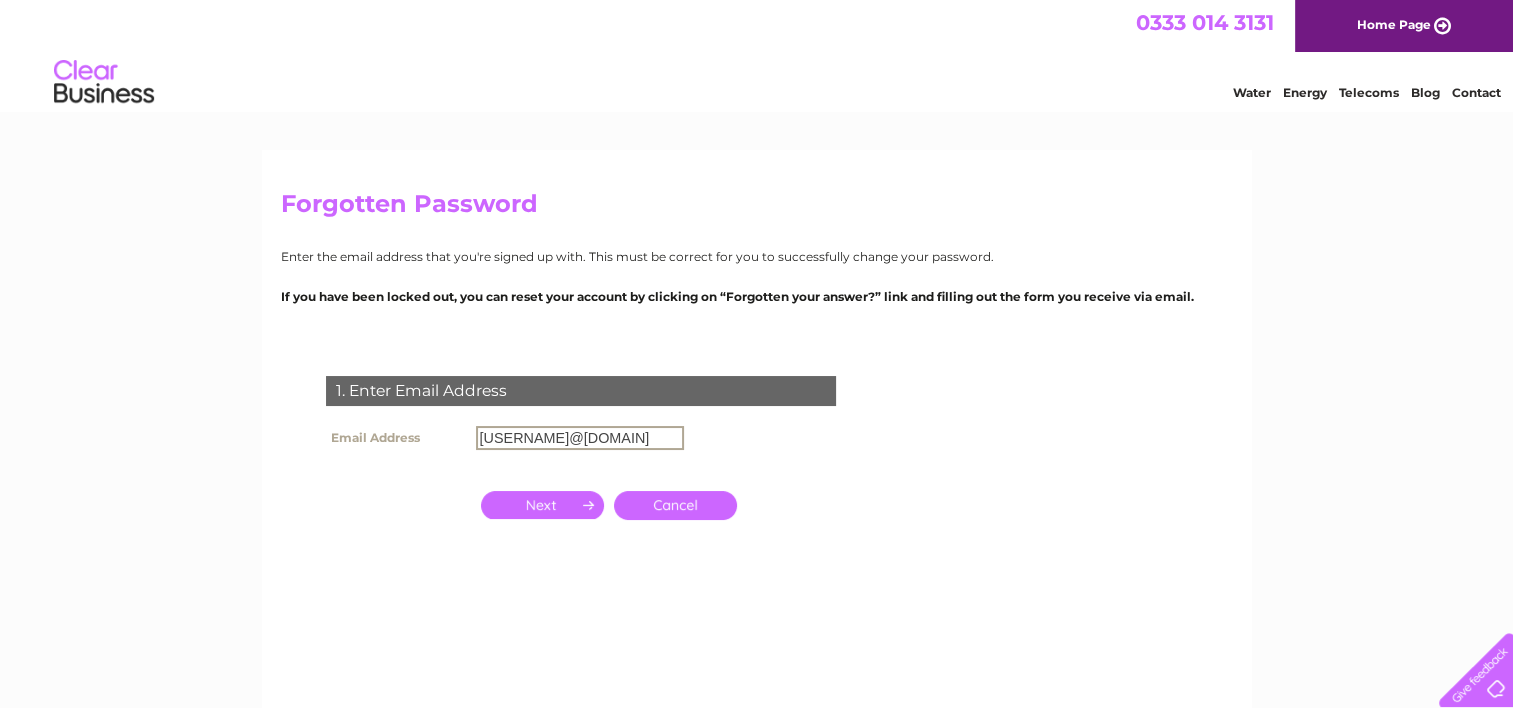 click at bounding box center [542, 505] 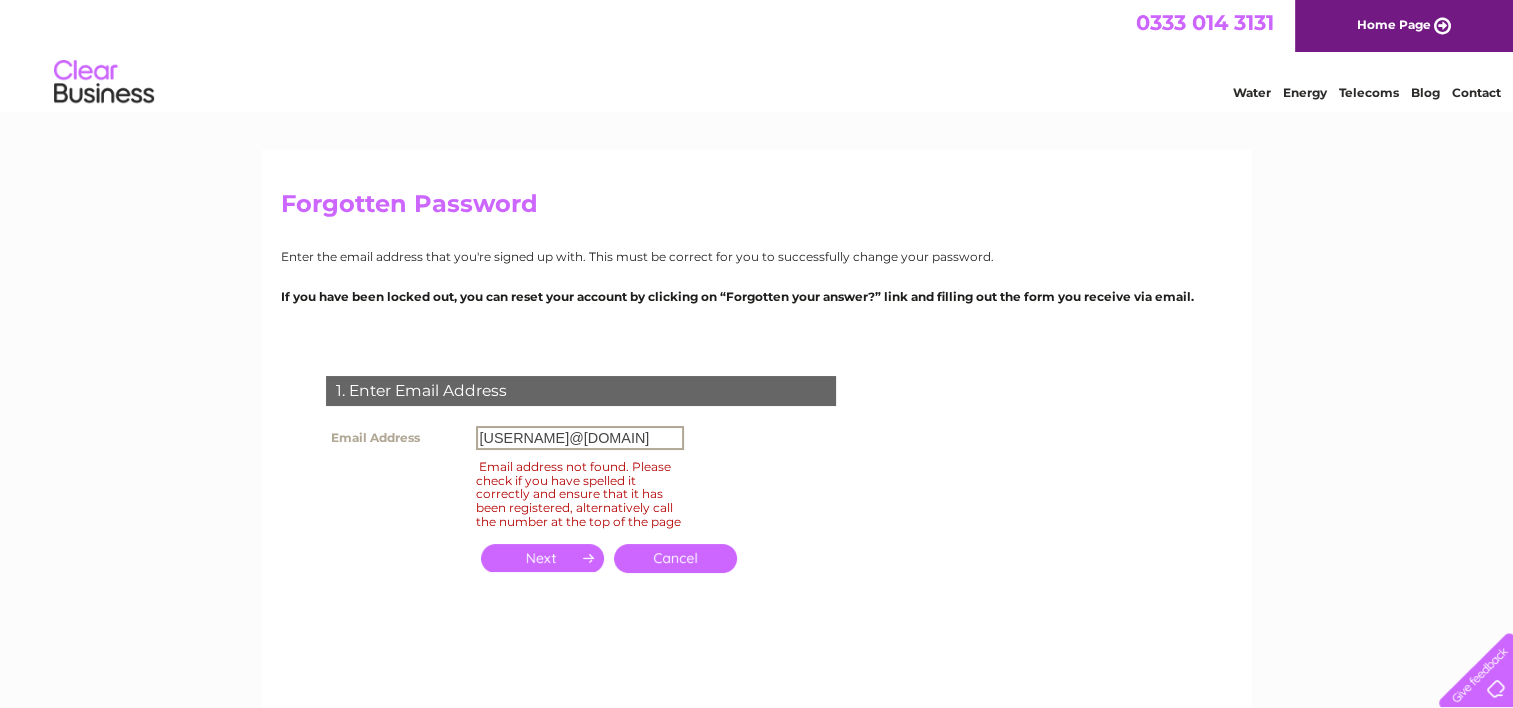 click on "[USERNAME]@[DOMAIN]" at bounding box center [580, 438] 